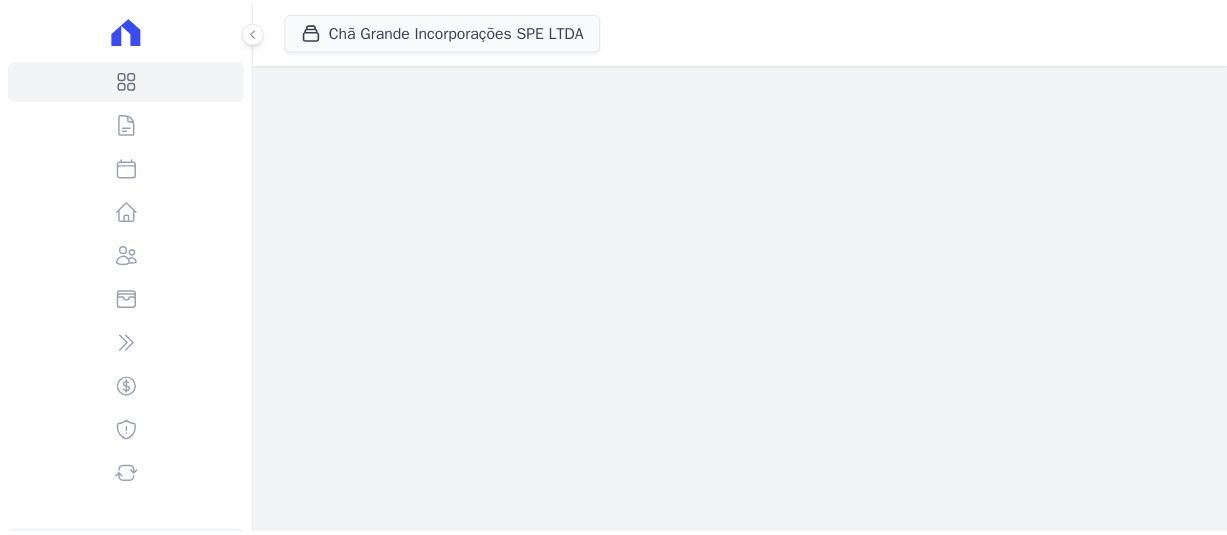 scroll, scrollTop: 0, scrollLeft: 0, axis: both 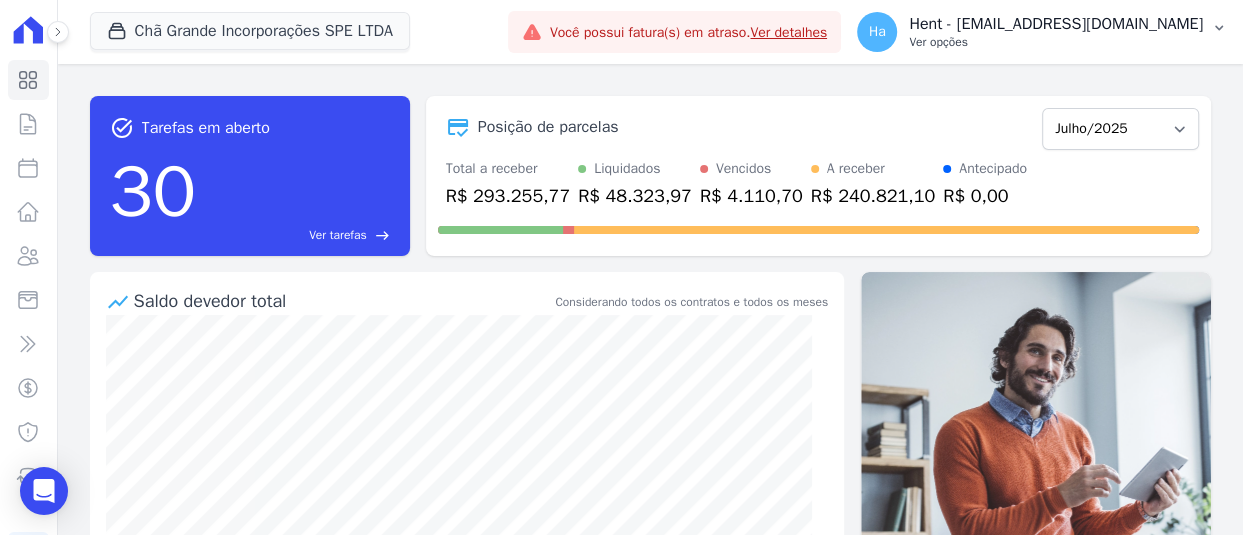 click on "Ver opções" at bounding box center [1056, 42] 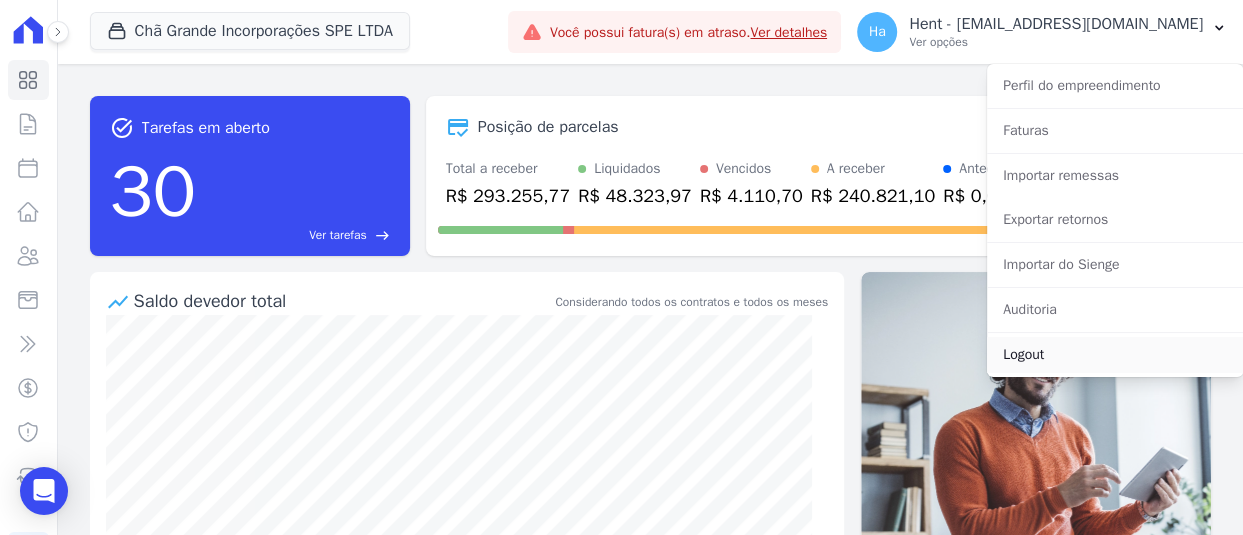 click on "Logout" at bounding box center (1115, 355) 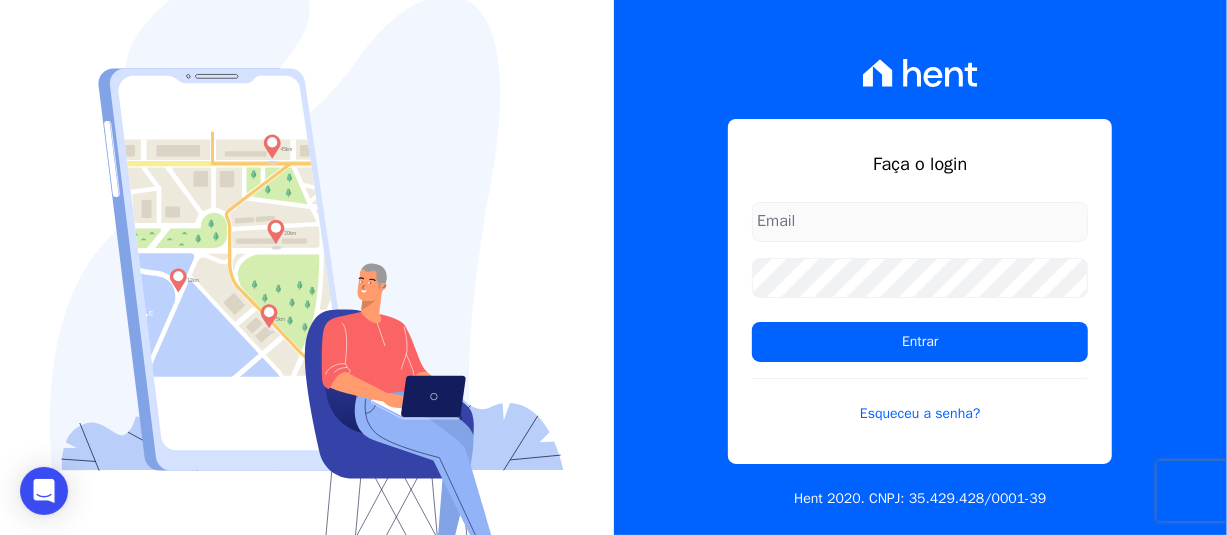 type on "[PERSON_NAME][EMAIL_ADDRESS][PERSON_NAME][DOMAIN_NAME]" 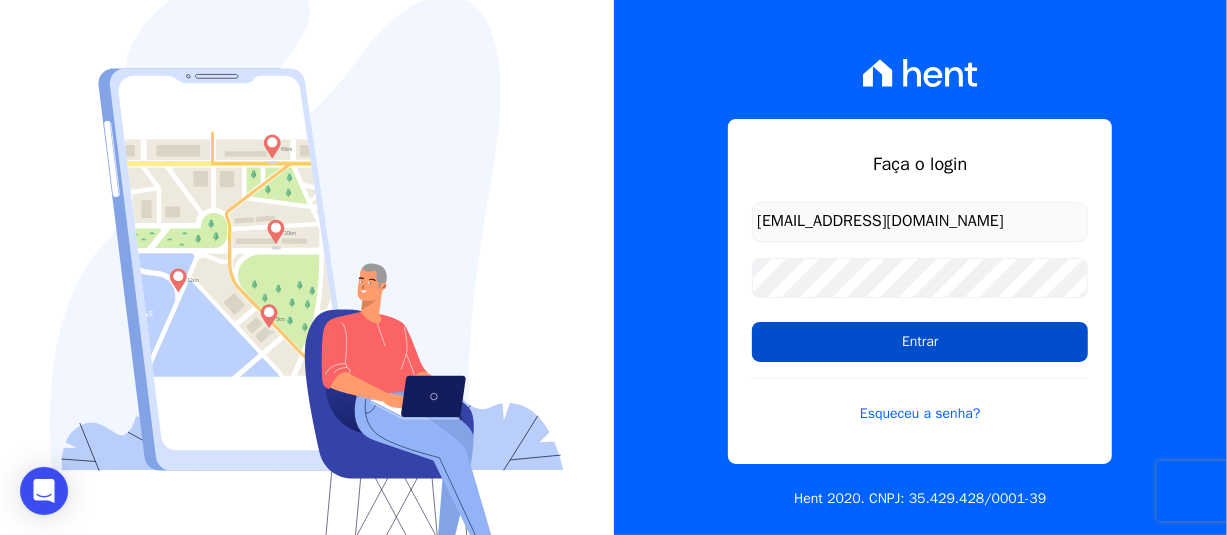 click on "Entrar" at bounding box center (920, 342) 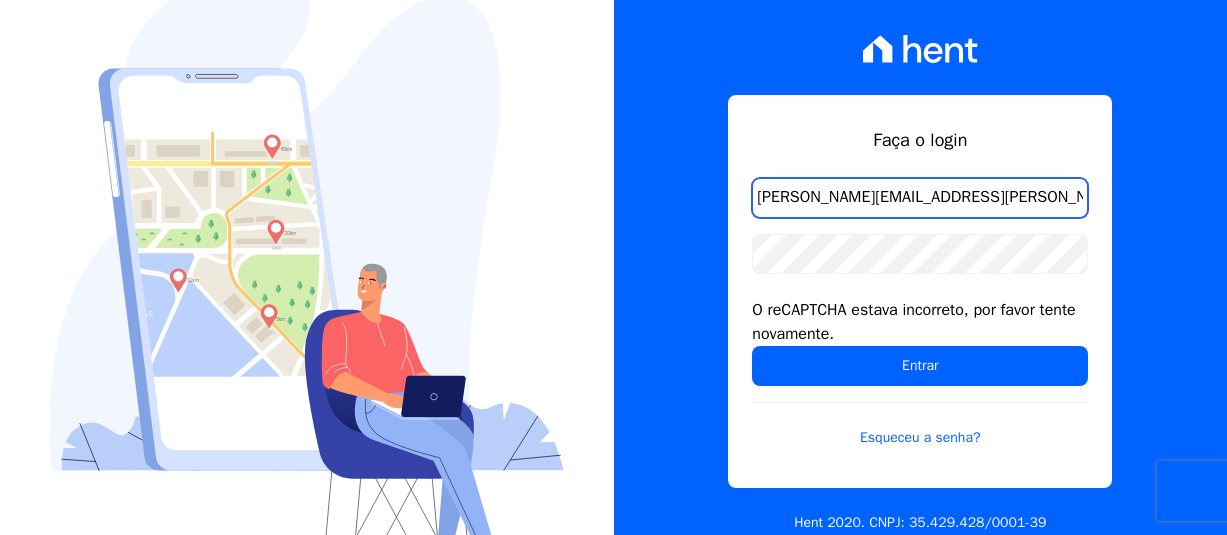 scroll, scrollTop: 0, scrollLeft: 0, axis: both 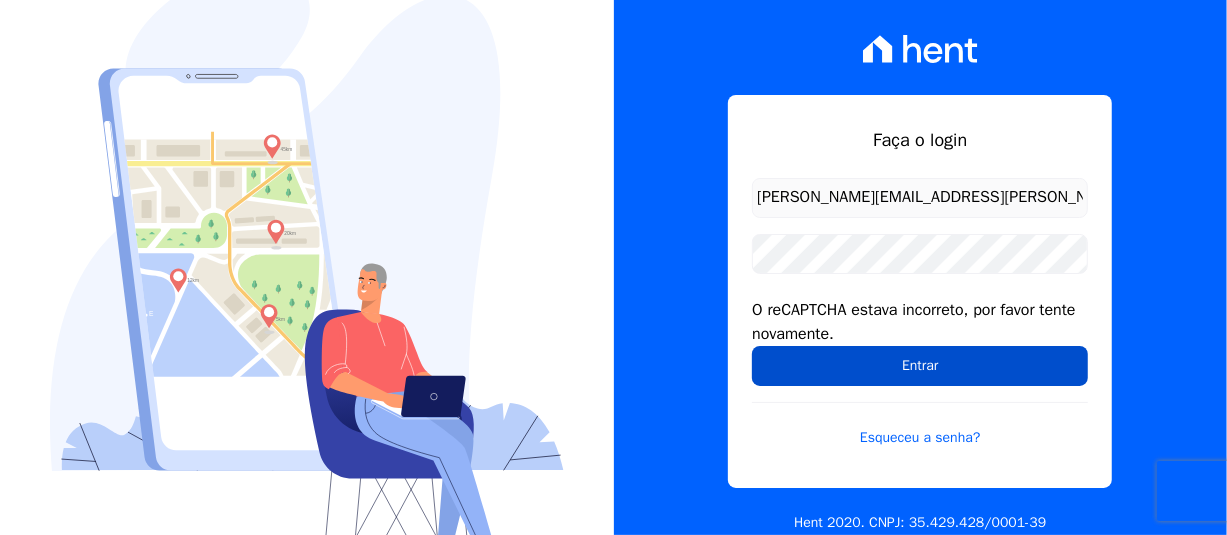 click on "Entrar" at bounding box center (920, 366) 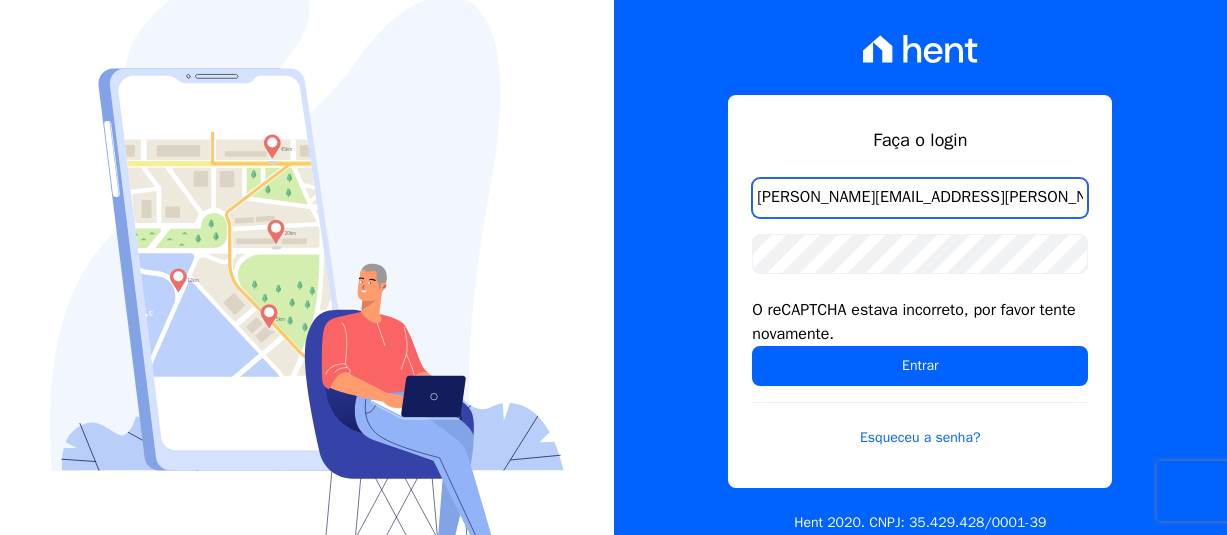 scroll, scrollTop: 0, scrollLeft: 0, axis: both 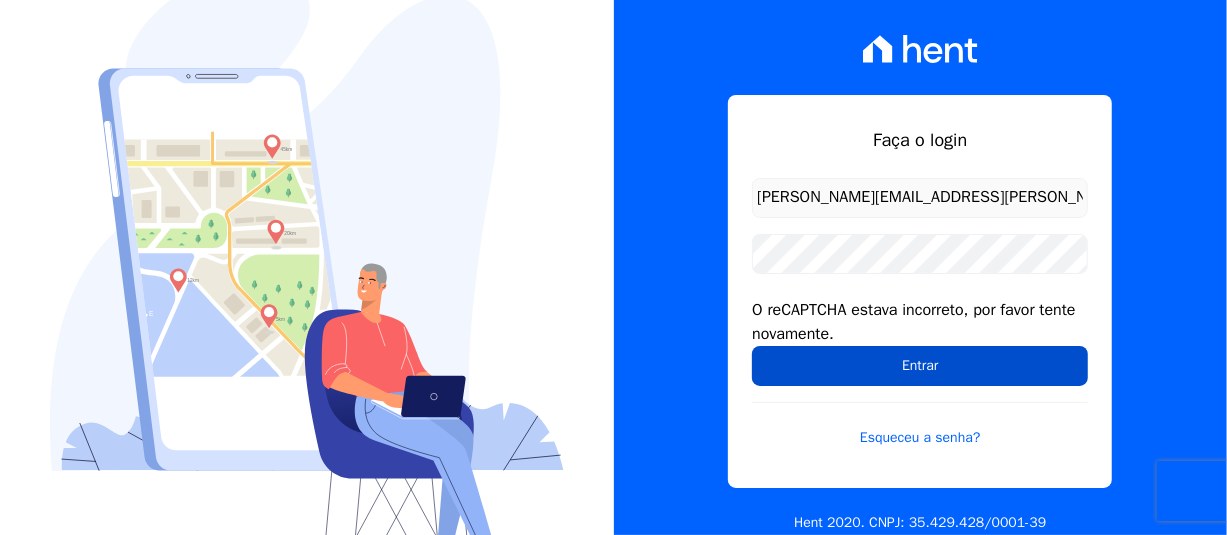 click on "Entrar" at bounding box center [920, 366] 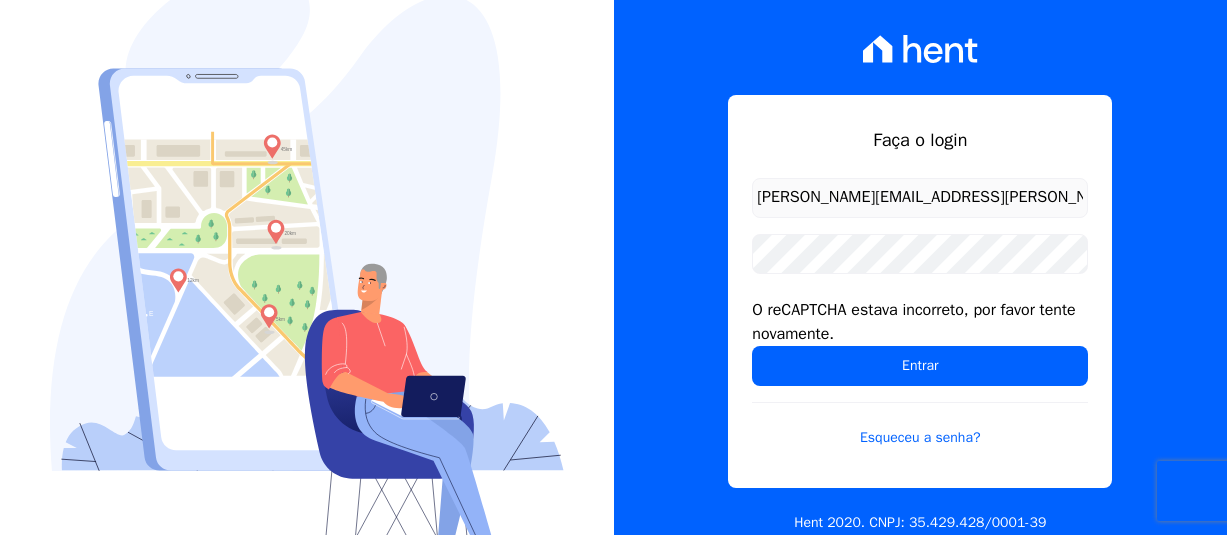 scroll, scrollTop: 0, scrollLeft: 0, axis: both 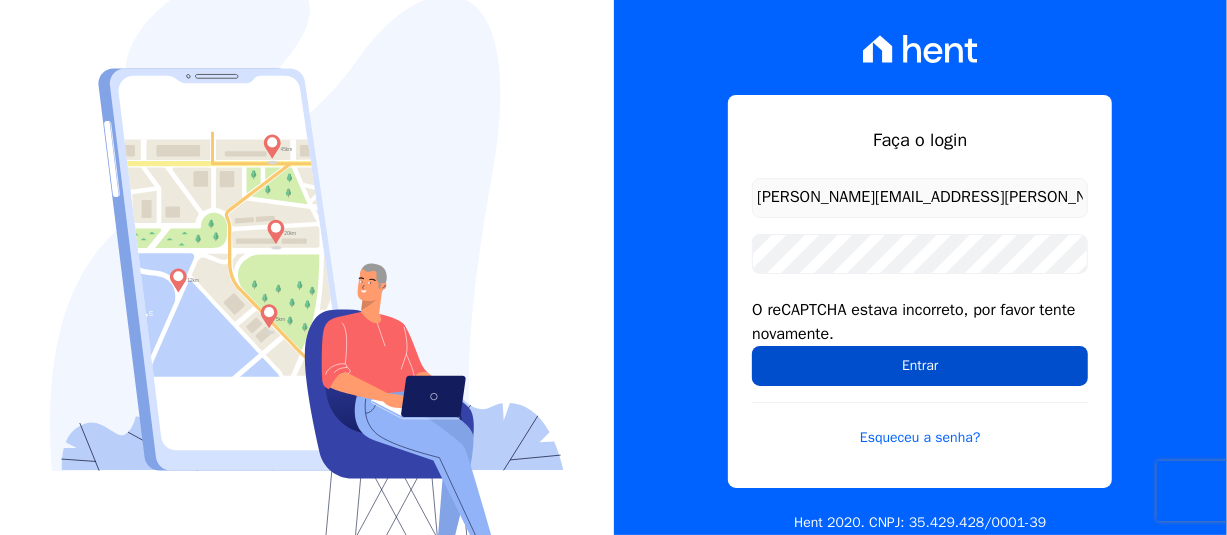 click on "Entrar" at bounding box center [920, 366] 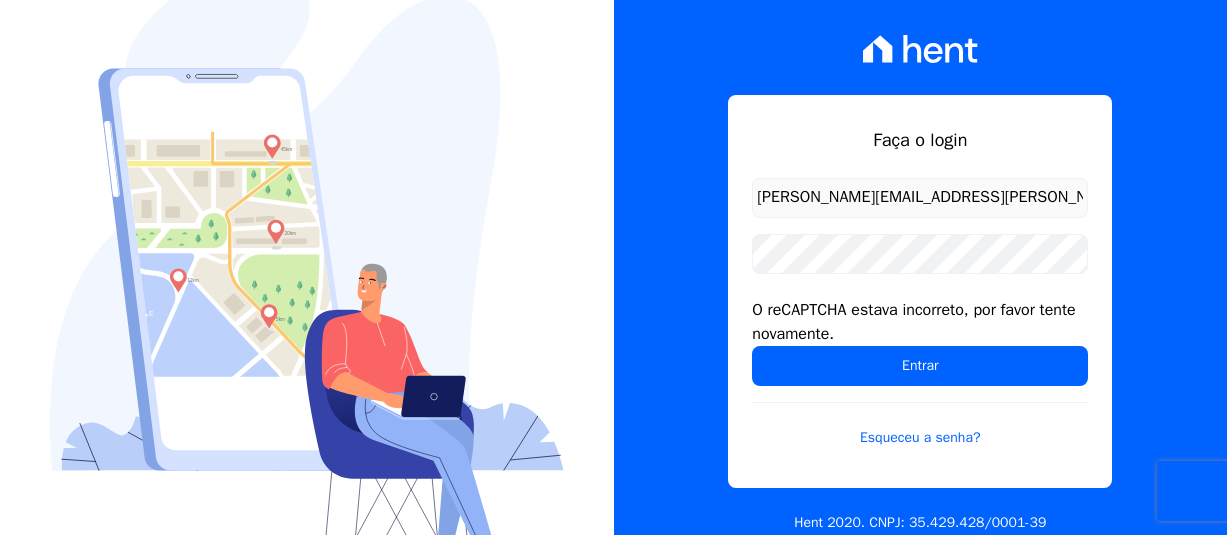 scroll, scrollTop: 0, scrollLeft: 0, axis: both 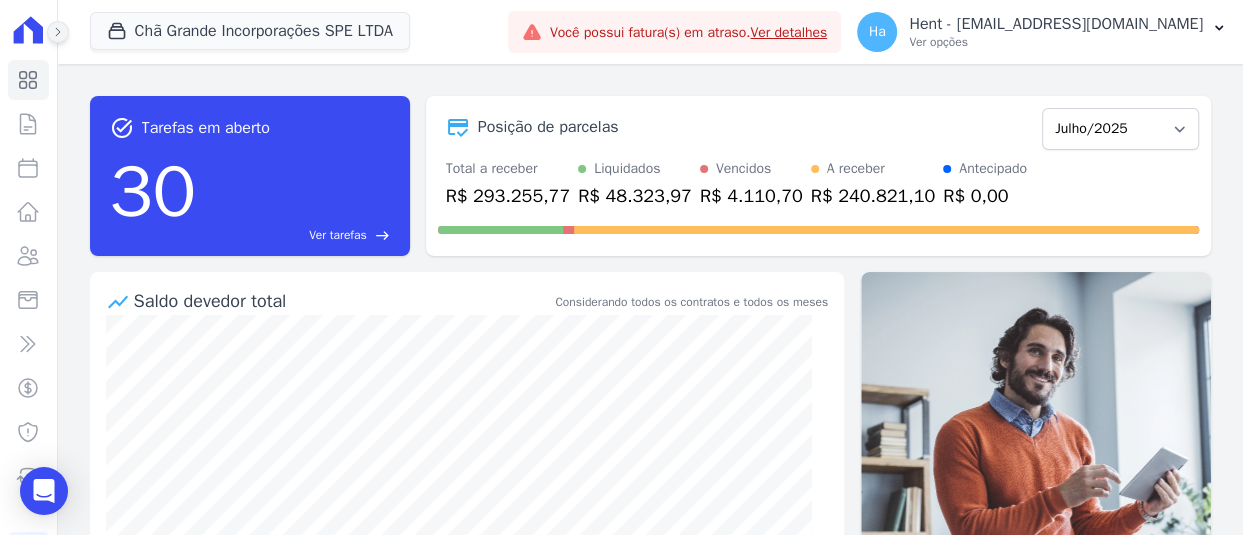 click 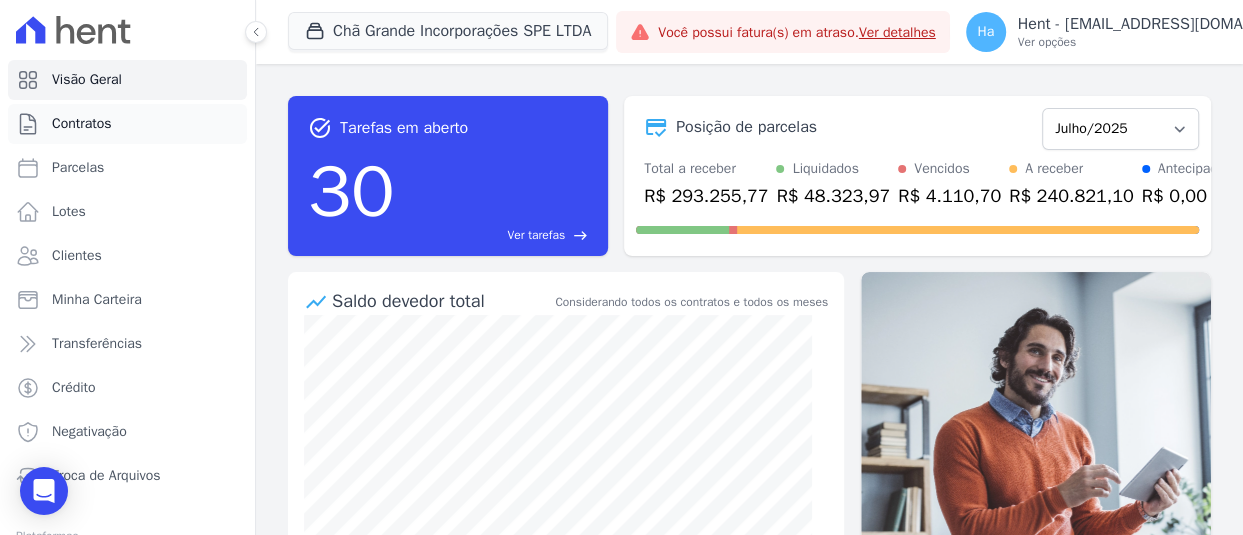 click on "Contratos" at bounding box center [82, 124] 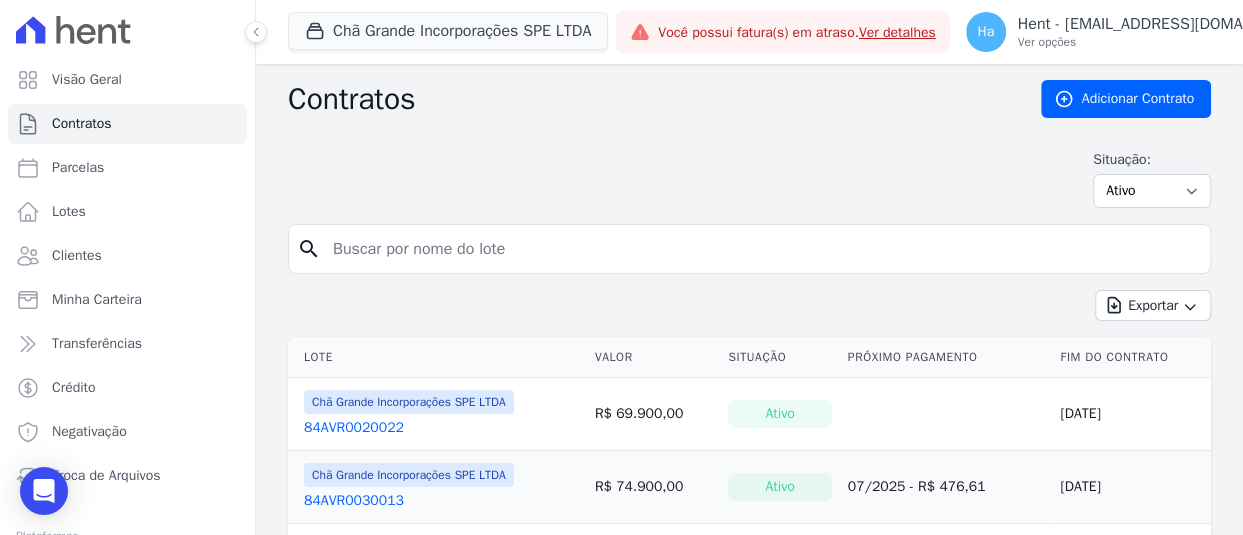 click on "84AVR0020022" at bounding box center [354, 428] 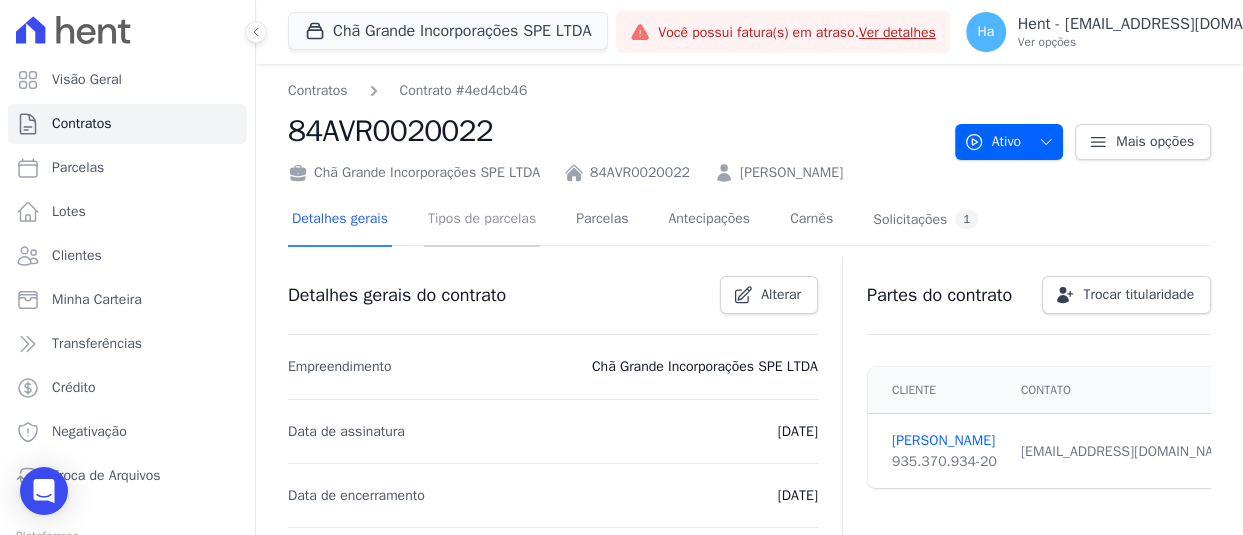 click on "Tipos de parcelas" at bounding box center [482, 220] 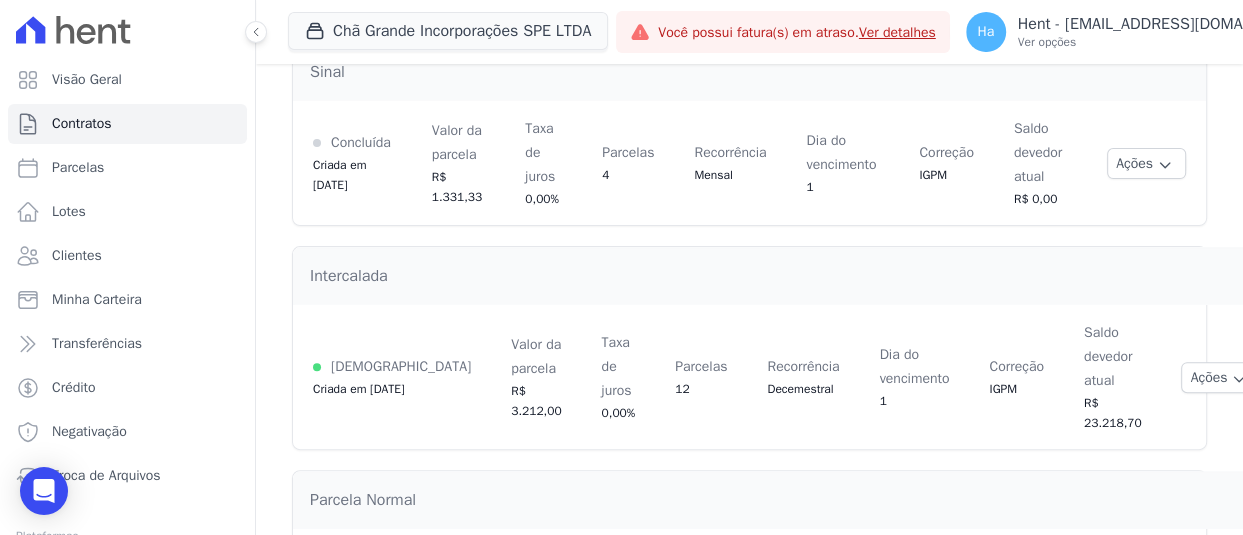 scroll, scrollTop: 500, scrollLeft: 0, axis: vertical 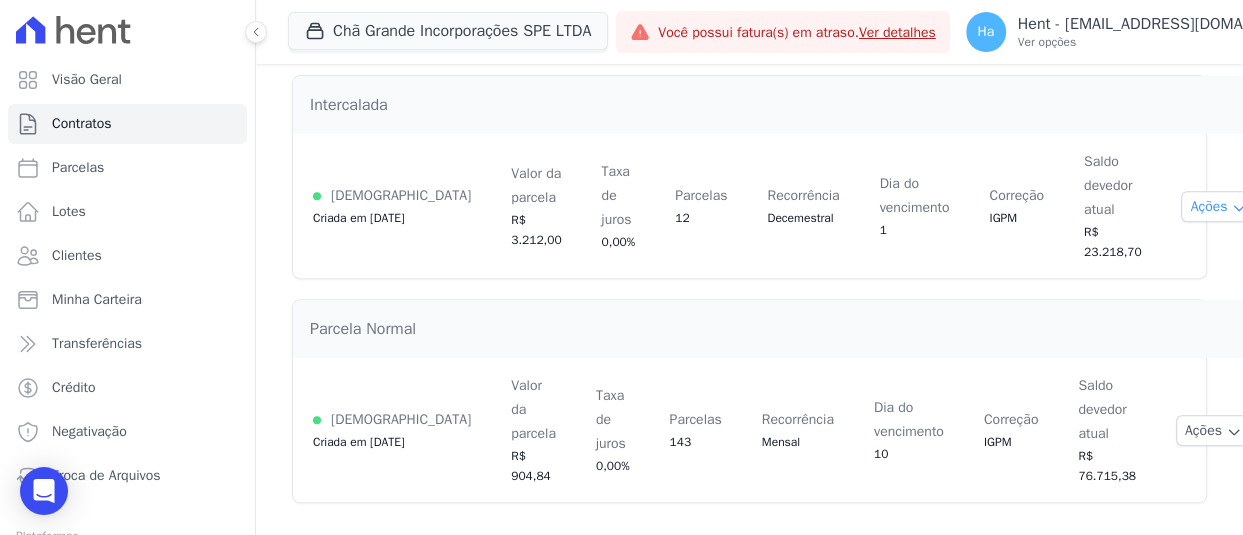 click 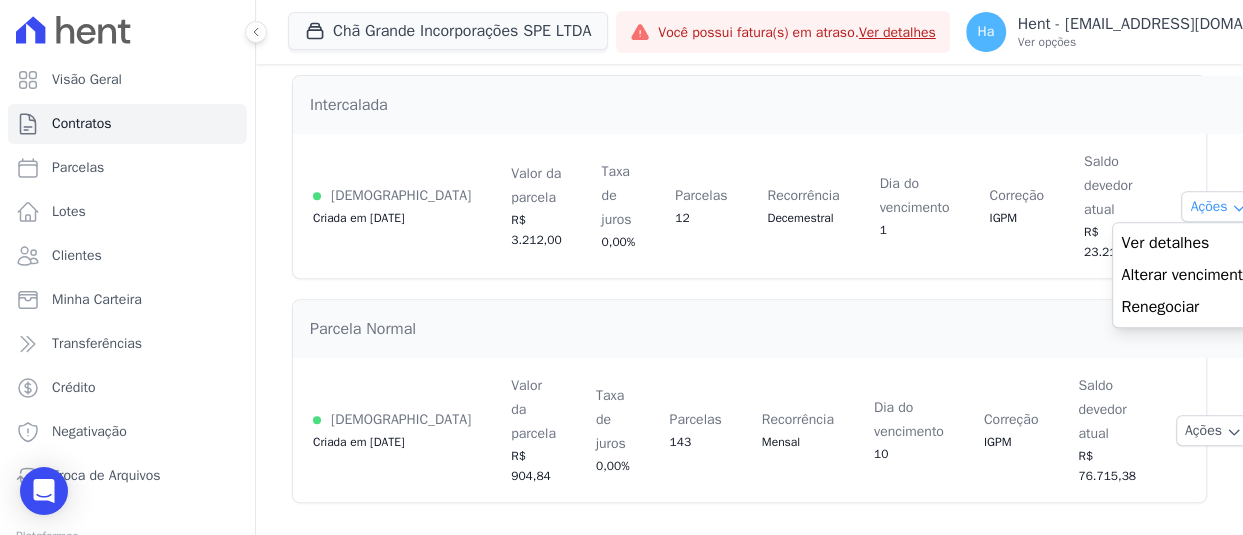type 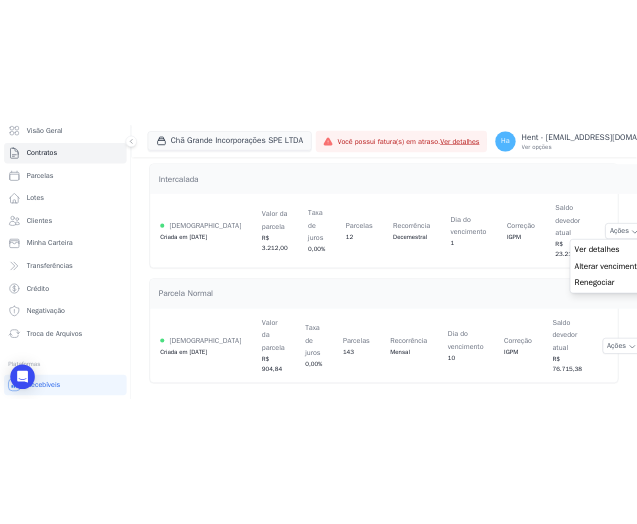 scroll, scrollTop: 149, scrollLeft: 0, axis: vertical 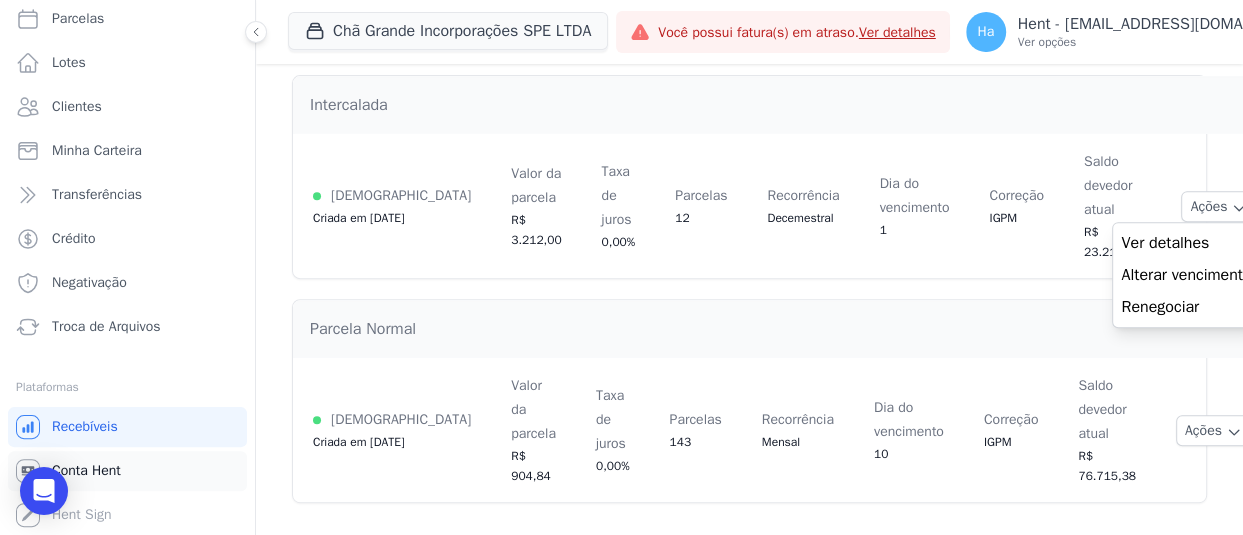 drag, startPoint x: 116, startPoint y: 450, endPoint x: 109, endPoint y: 469, distance: 20.248457 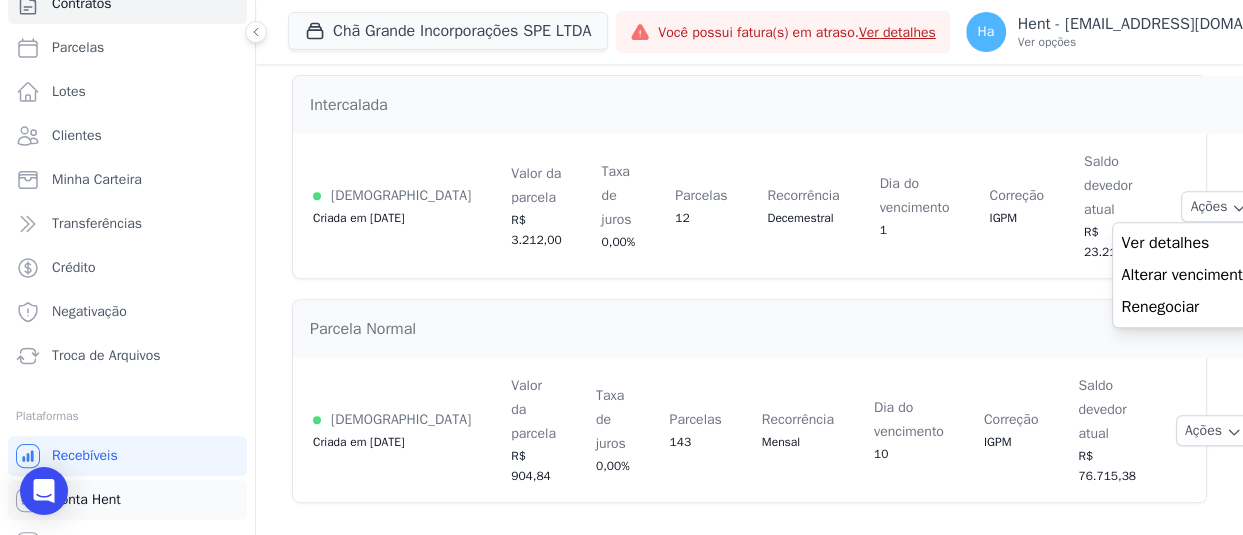 scroll, scrollTop: 149, scrollLeft: 0, axis: vertical 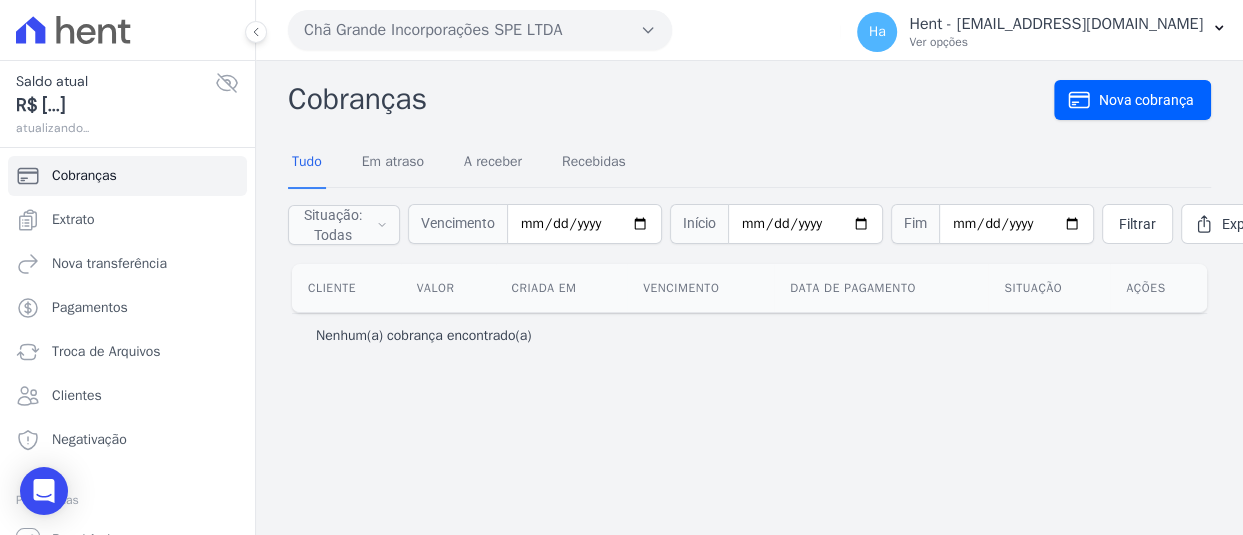 click on "Chã Grande Incorporações SPE LTDA" at bounding box center [480, 30] 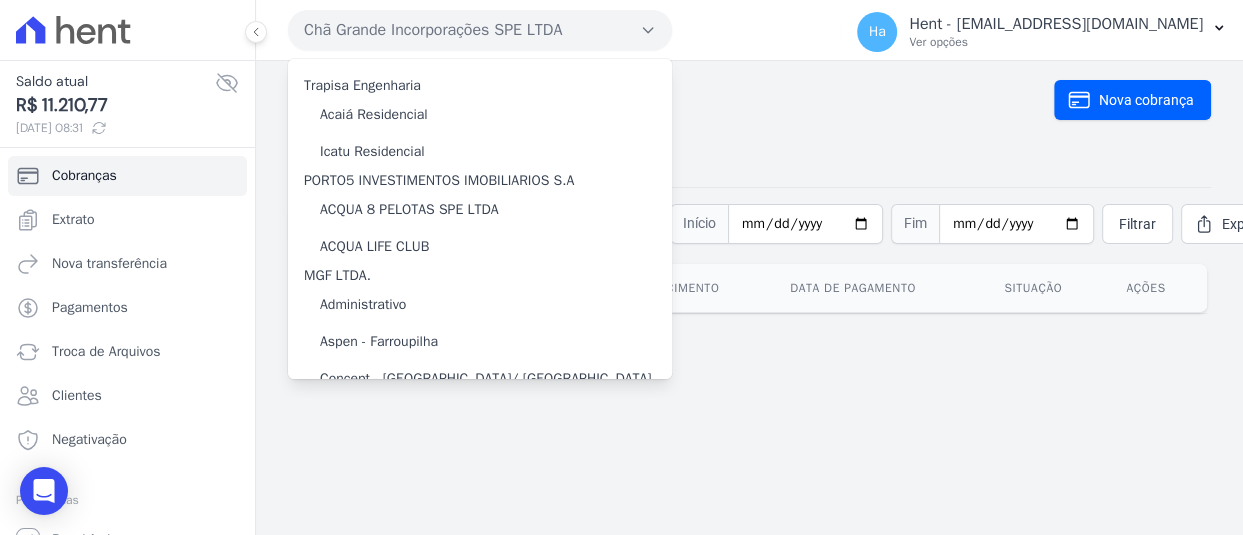 type 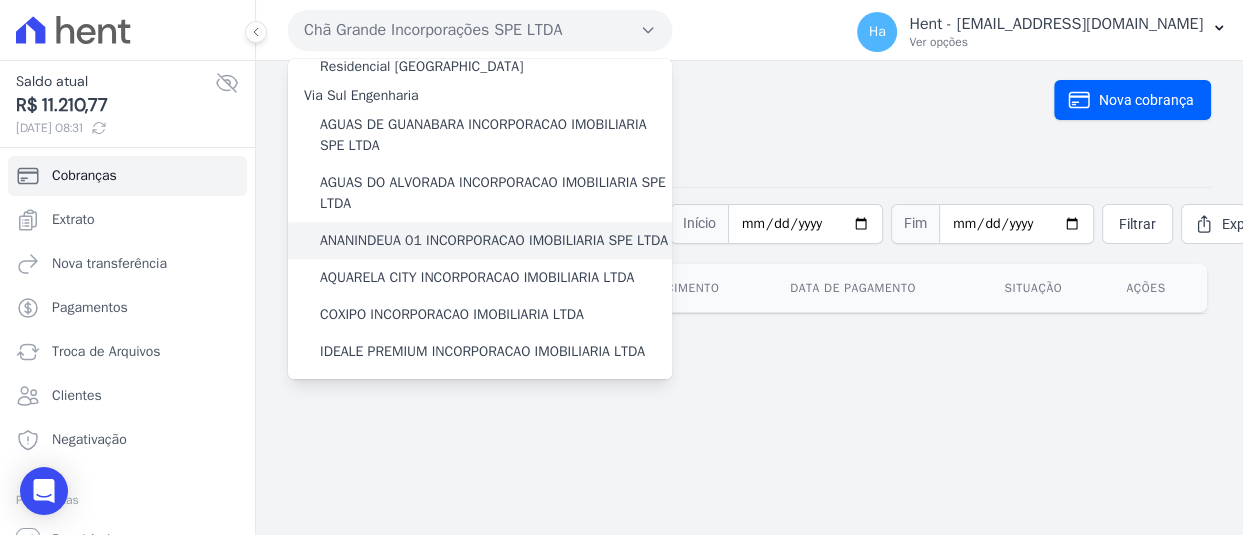 click on "ANANINDEUA 01 INCORPORACAO IMOBILIARIA SPE LTDA" at bounding box center (494, 240) 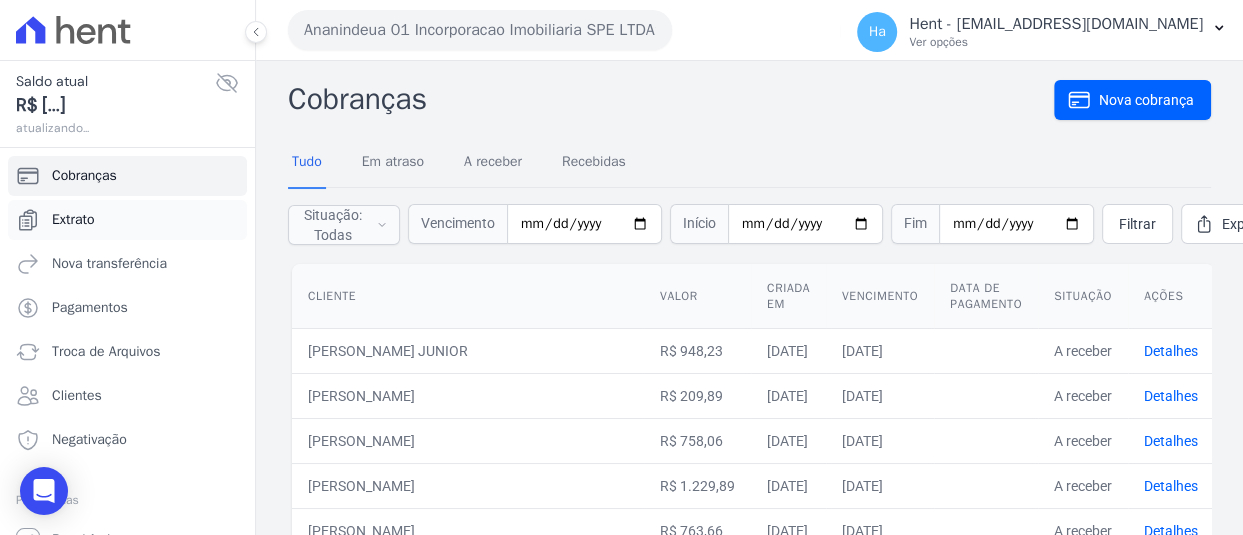 click on "Extrato" at bounding box center (127, 220) 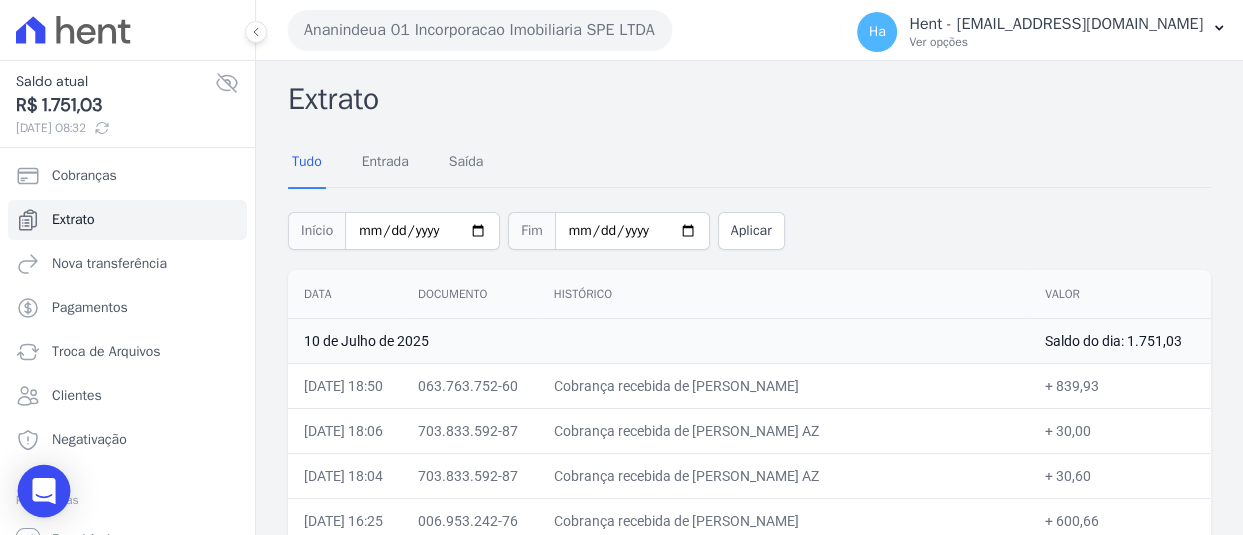 click 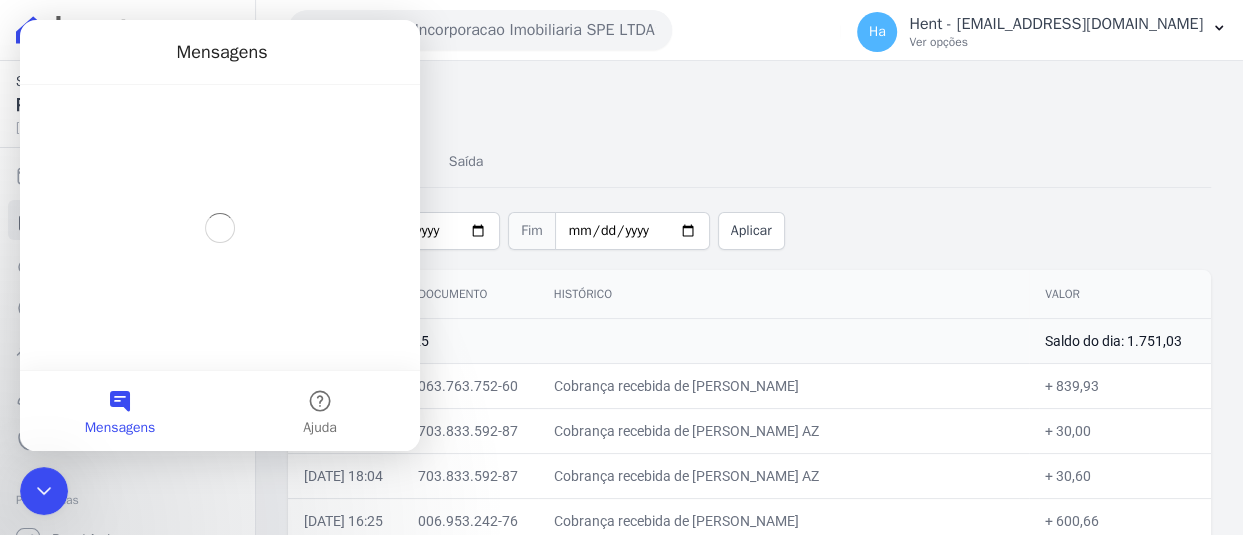 scroll, scrollTop: 0, scrollLeft: 0, axis: both 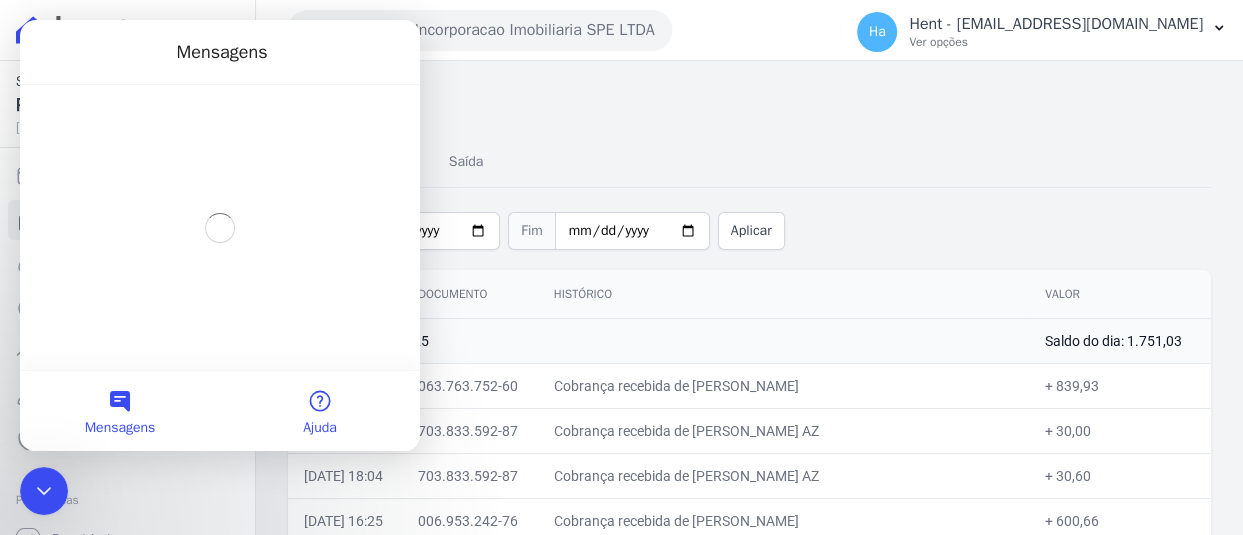 click on "Ajuda" at bounding box center [320, 411] 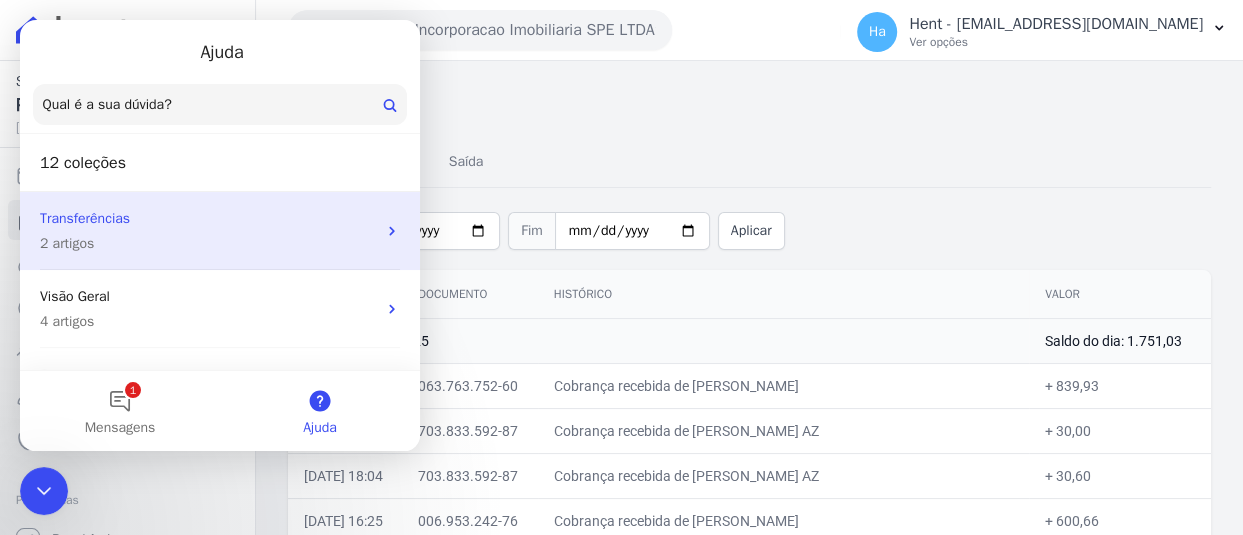 click on "Transferências" at bounding box center (208, 218) 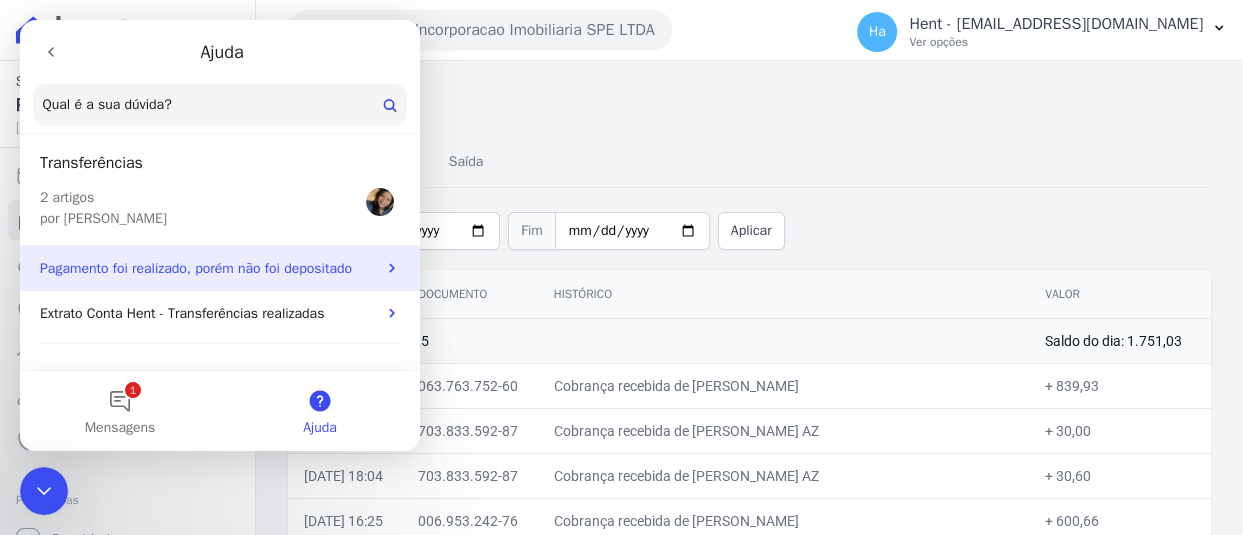 click on "Pagamento foi realizado, porém não foi depositado" at bounding box center (208, 268) 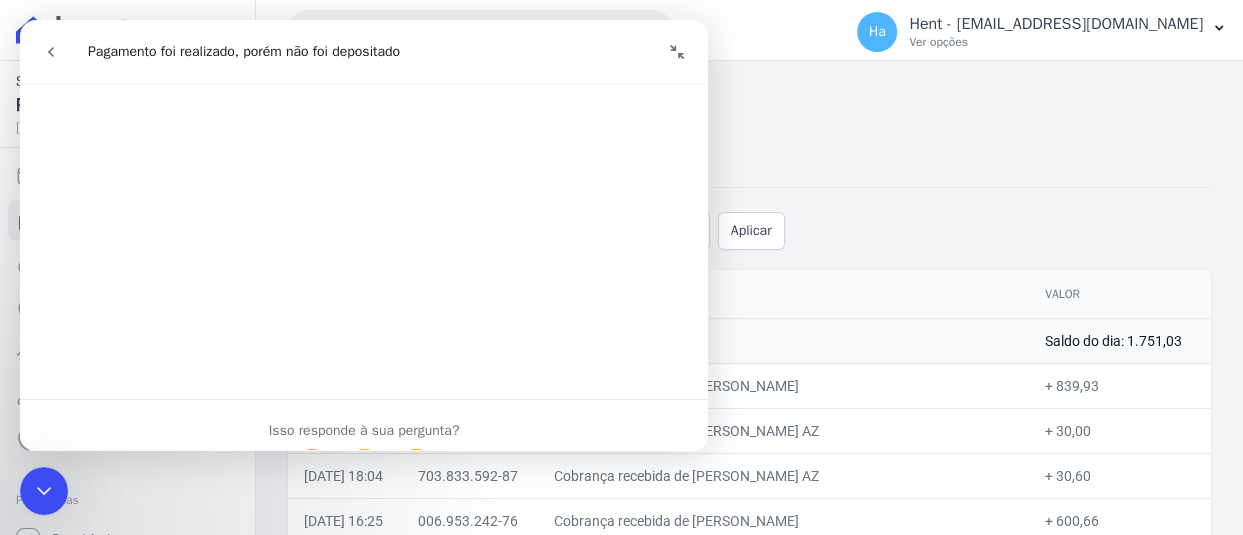 scroll, scrollTop: 889, scrollLeft: 0, axis: vertical 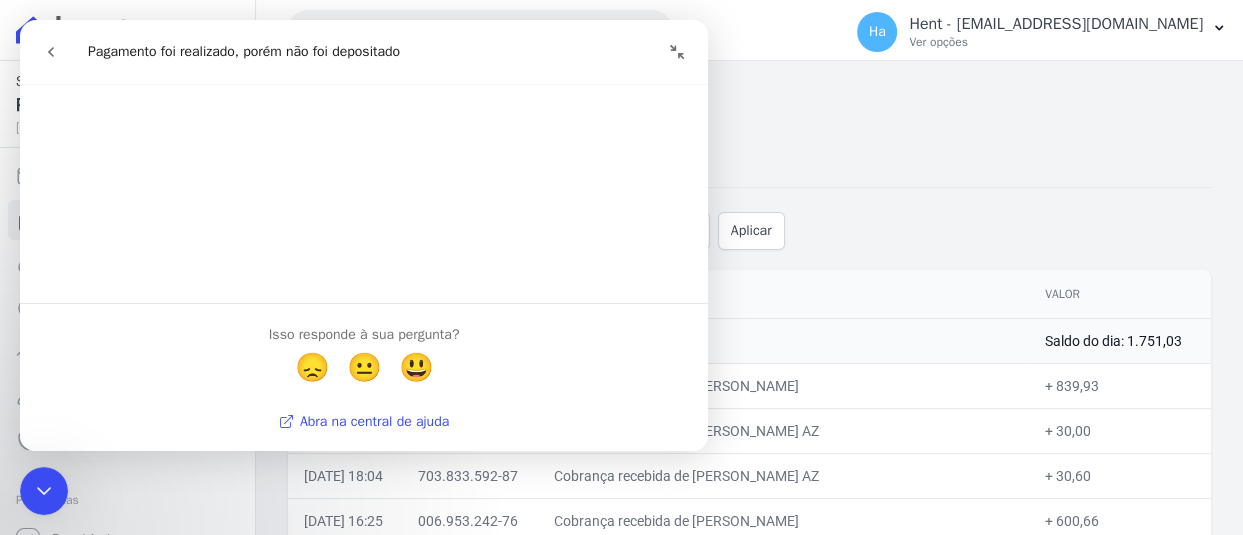 click on "Abra na central de ajuda" at bounding box center (364, 421) 